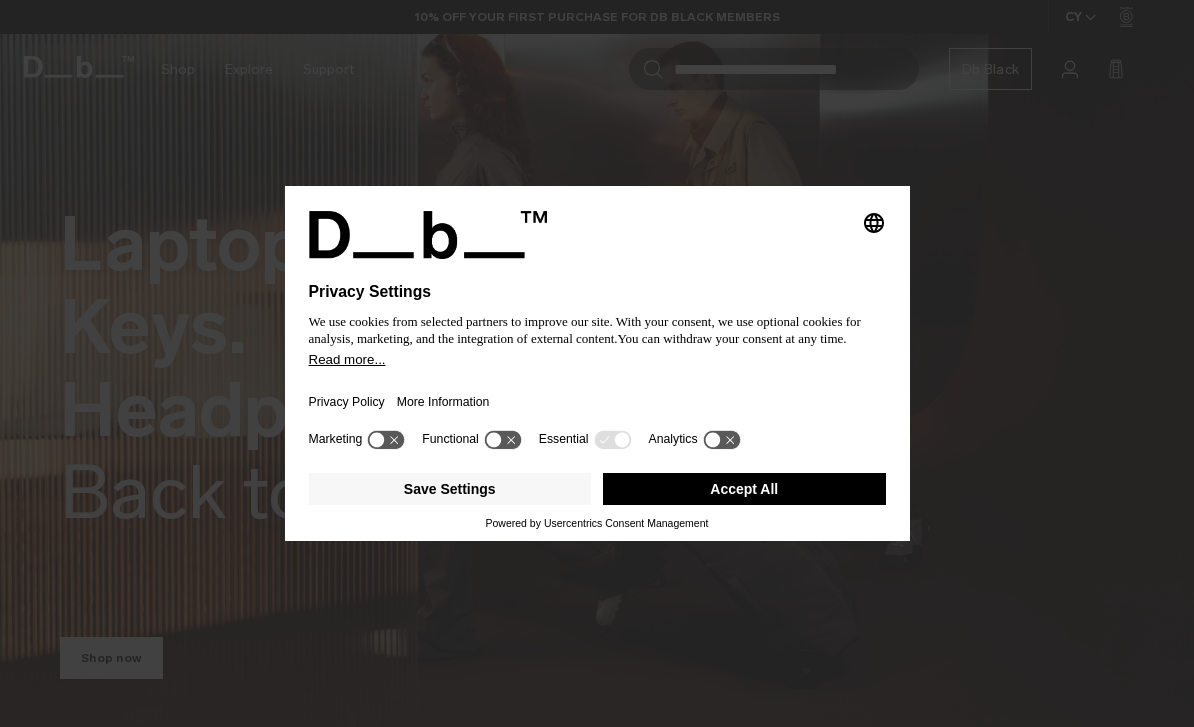 scroll, scrollTop: 0, scrollLeft: 0, axis: both 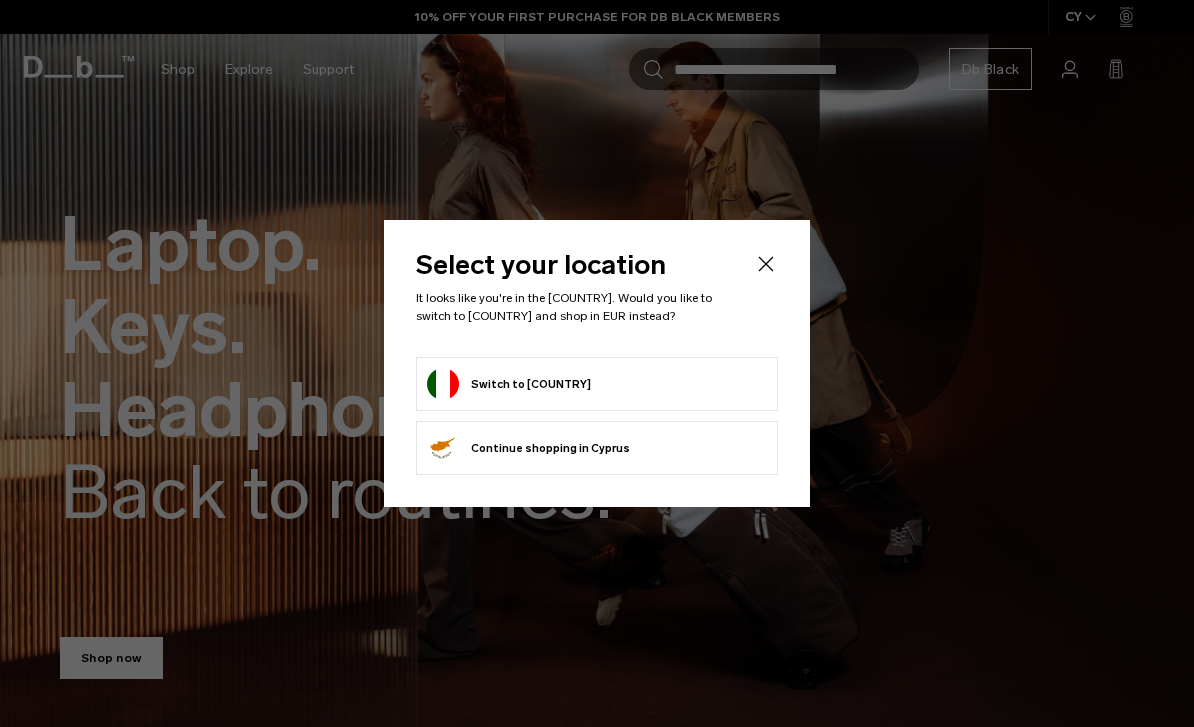 click on "Switch to [COUNTRY]" at bounding box center [597, 384] 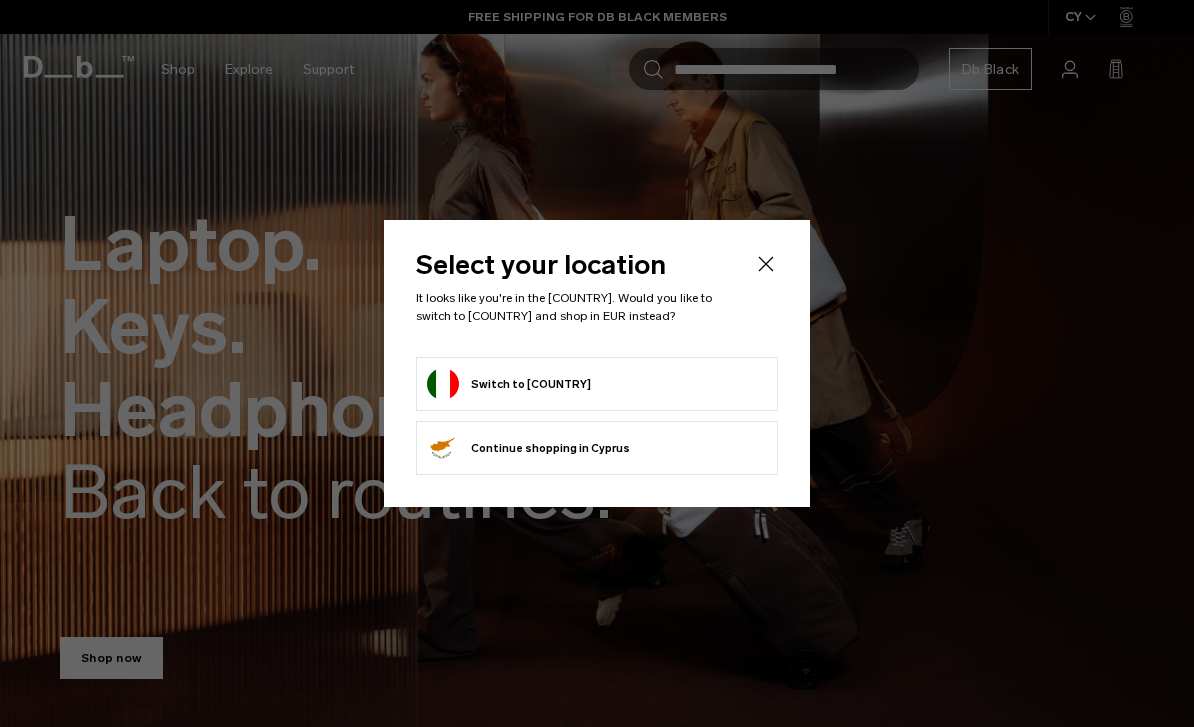 click on "Switch to Italy" at bounding box center (509, 384) 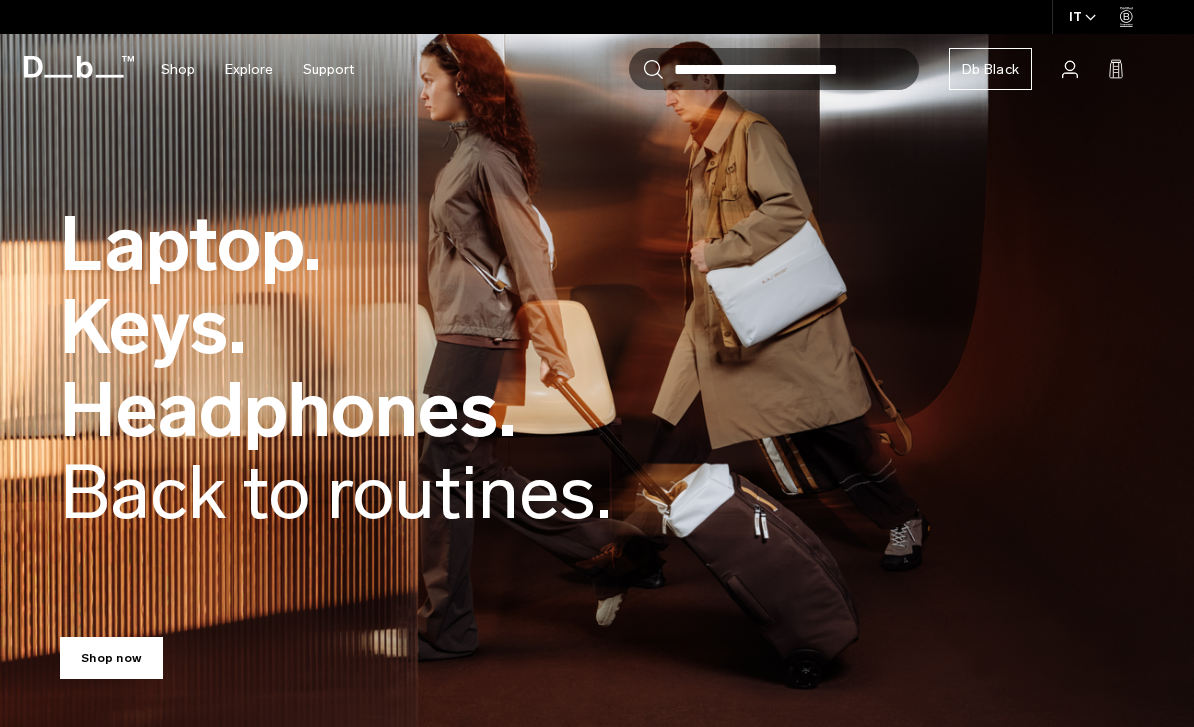 scroll, scrollTop: 0, scrollLeft: 0, axis: both 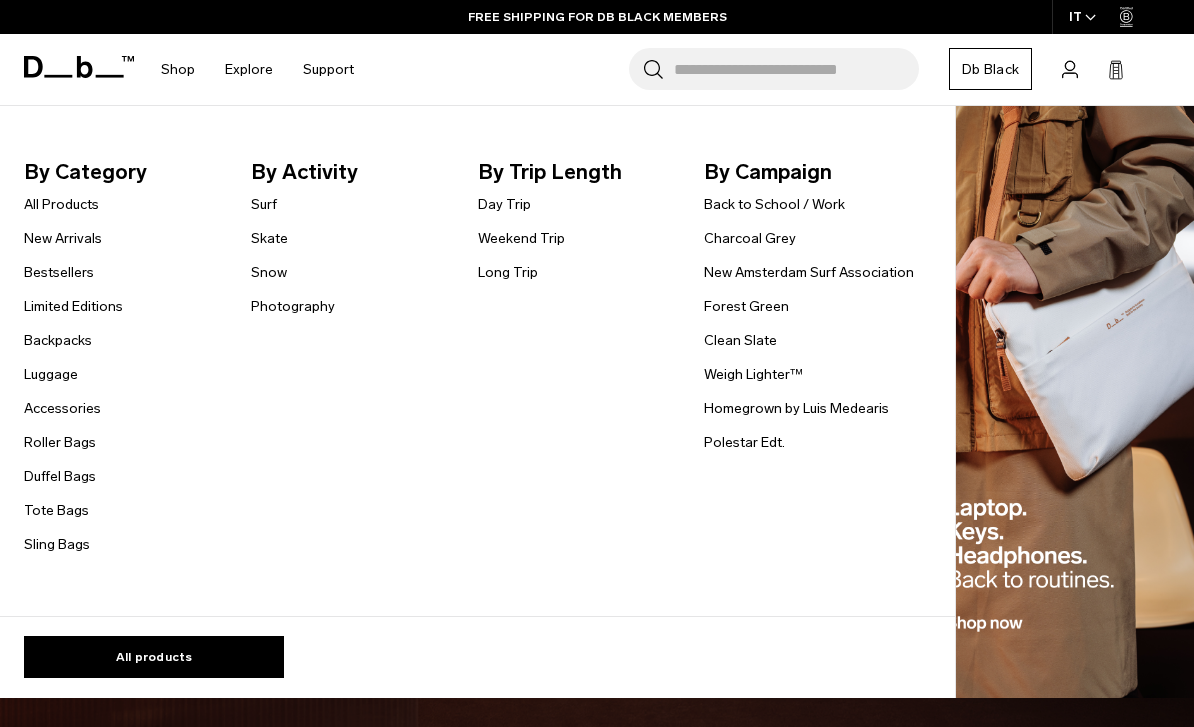 click on "New Arrivals" at bounding box center (63, 238) 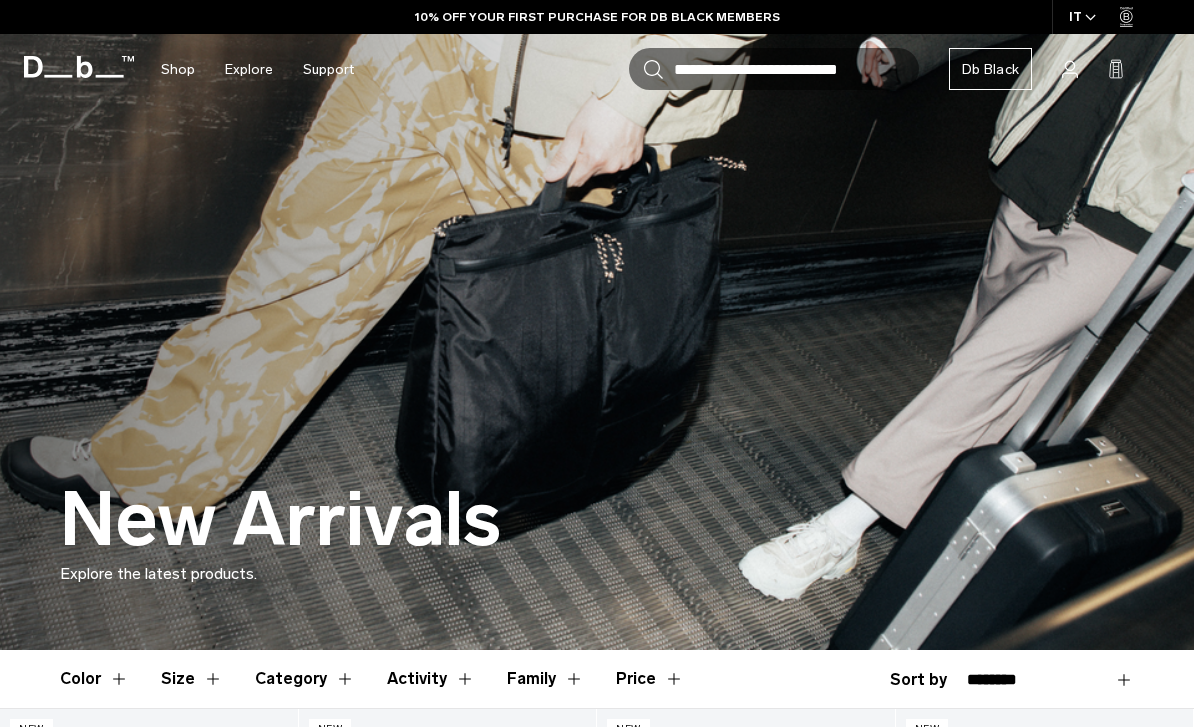 scroll, scrollTop: 0, scrollLeft: 0, axis: both 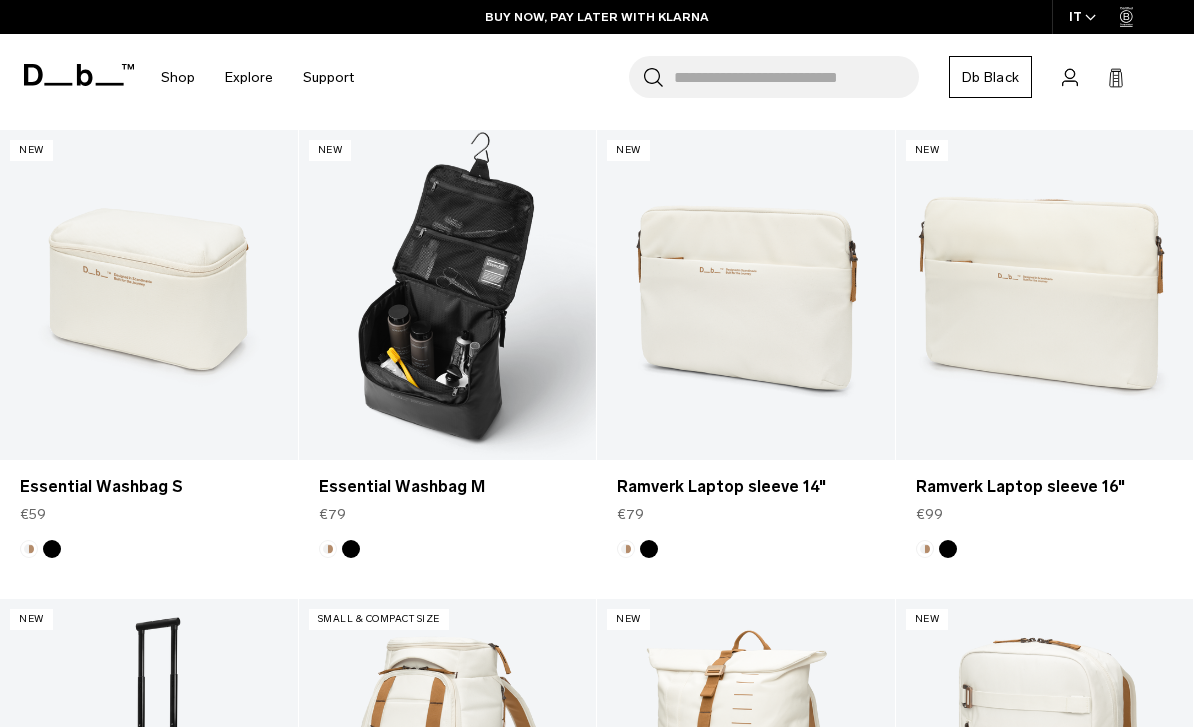 click at bounding box center (448, 295) 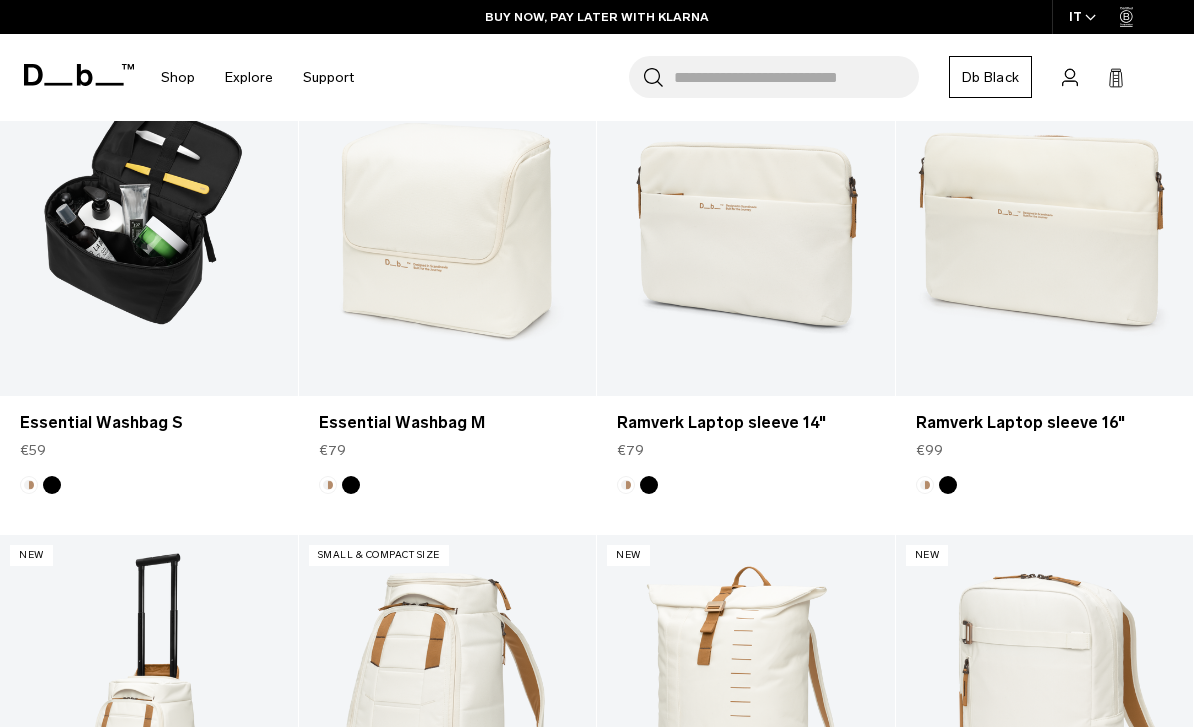 click at bounding box center [149, 231] 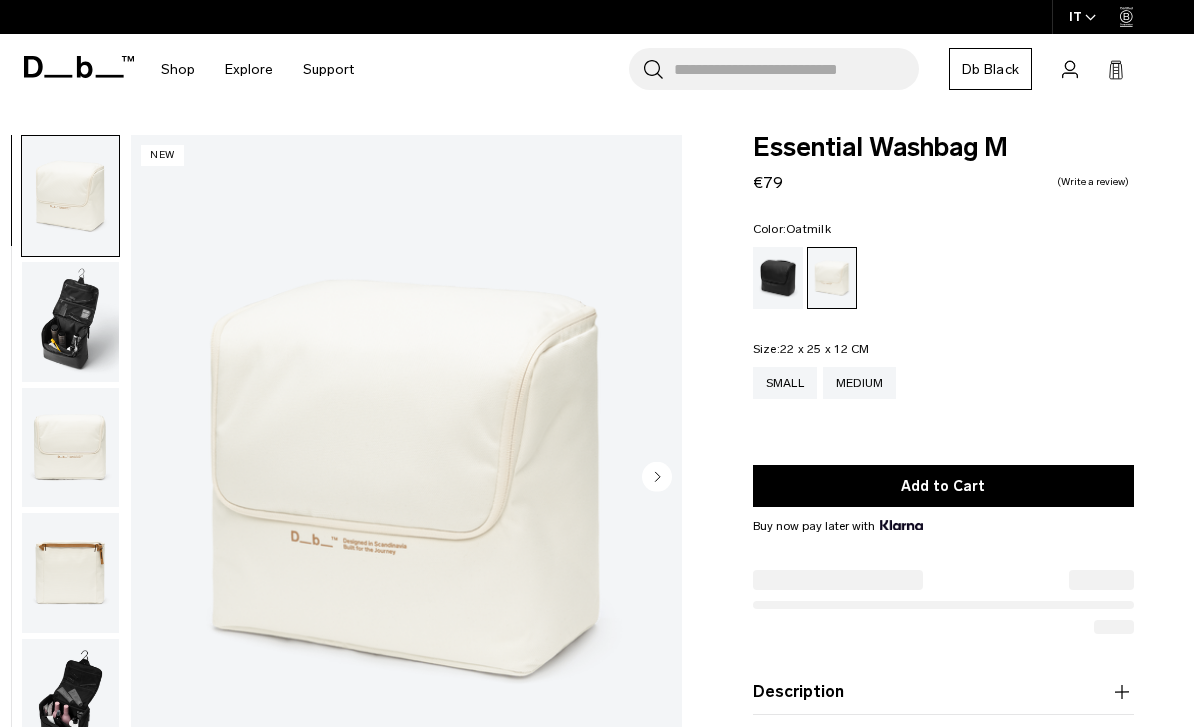 scroll, scrollTop: 0, scrollLeft: 0, axis: both 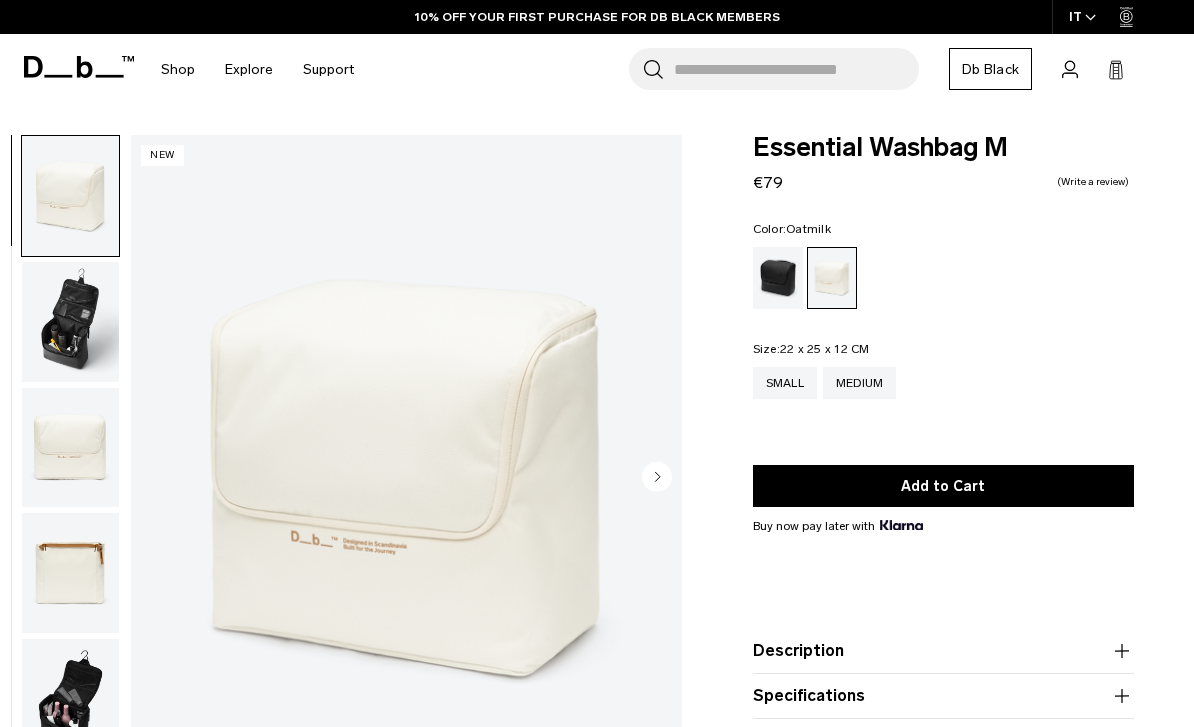 click at bounding box center (70, 448) 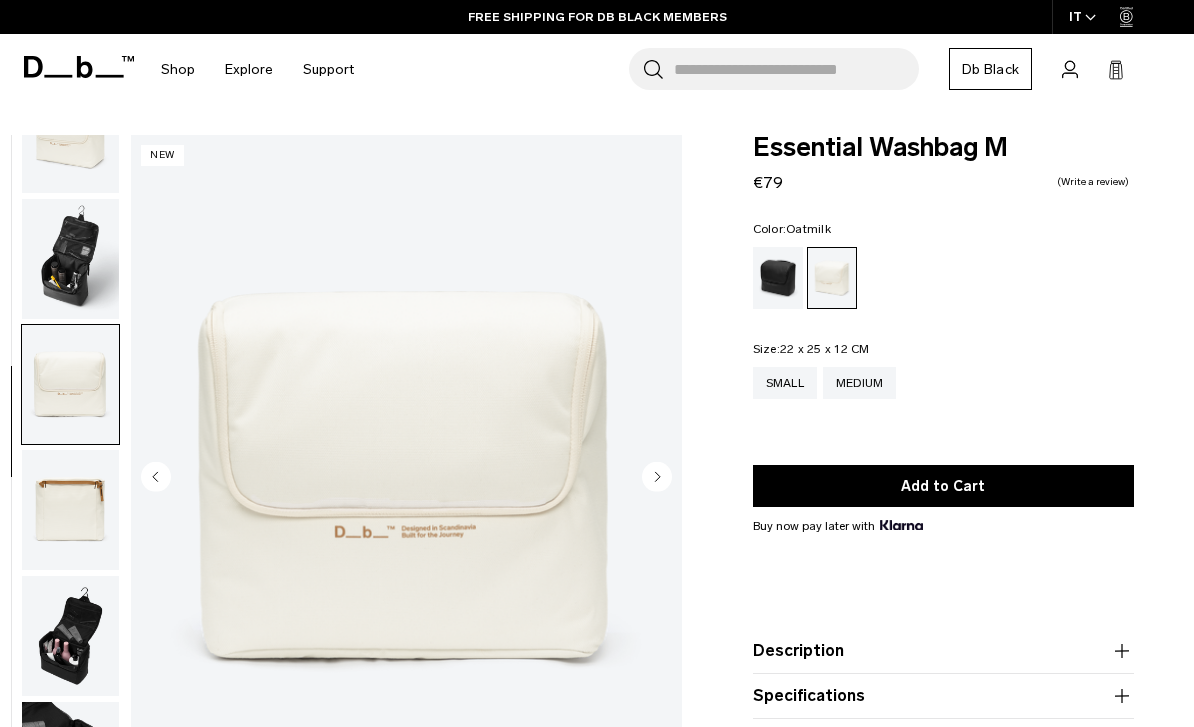 scroll, scrollTop: 72, scrollLeft: 0, axis: vertical 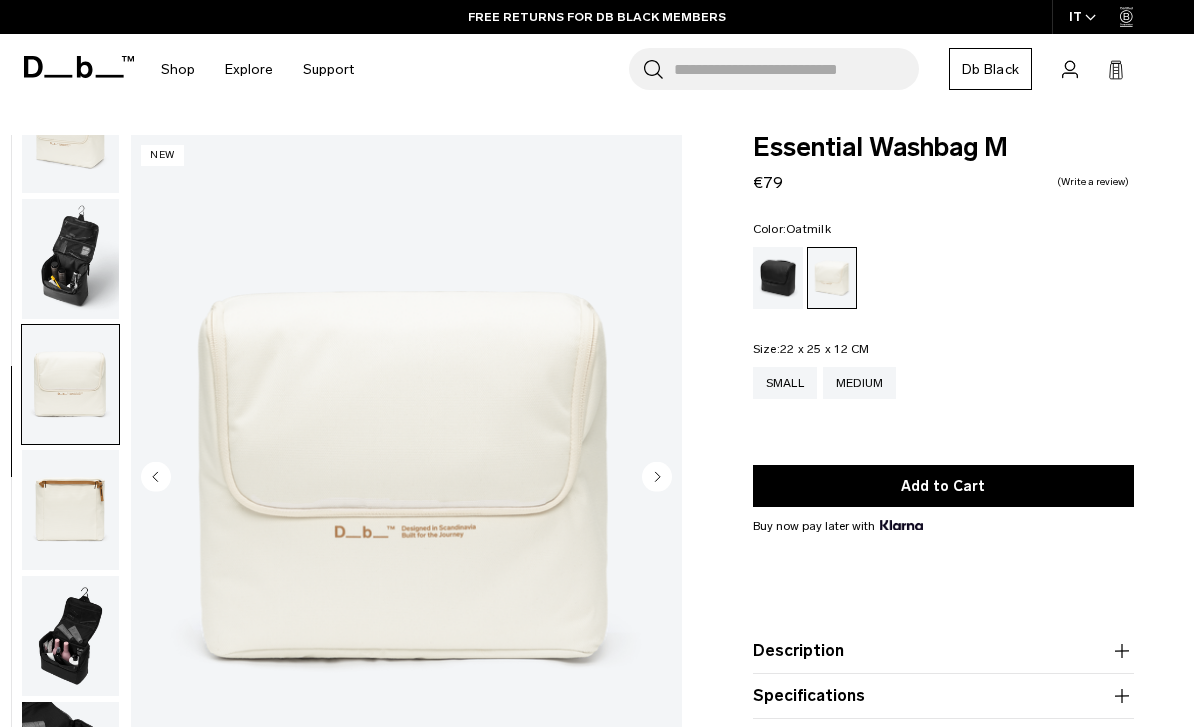 click at bounding box center (70, 510) 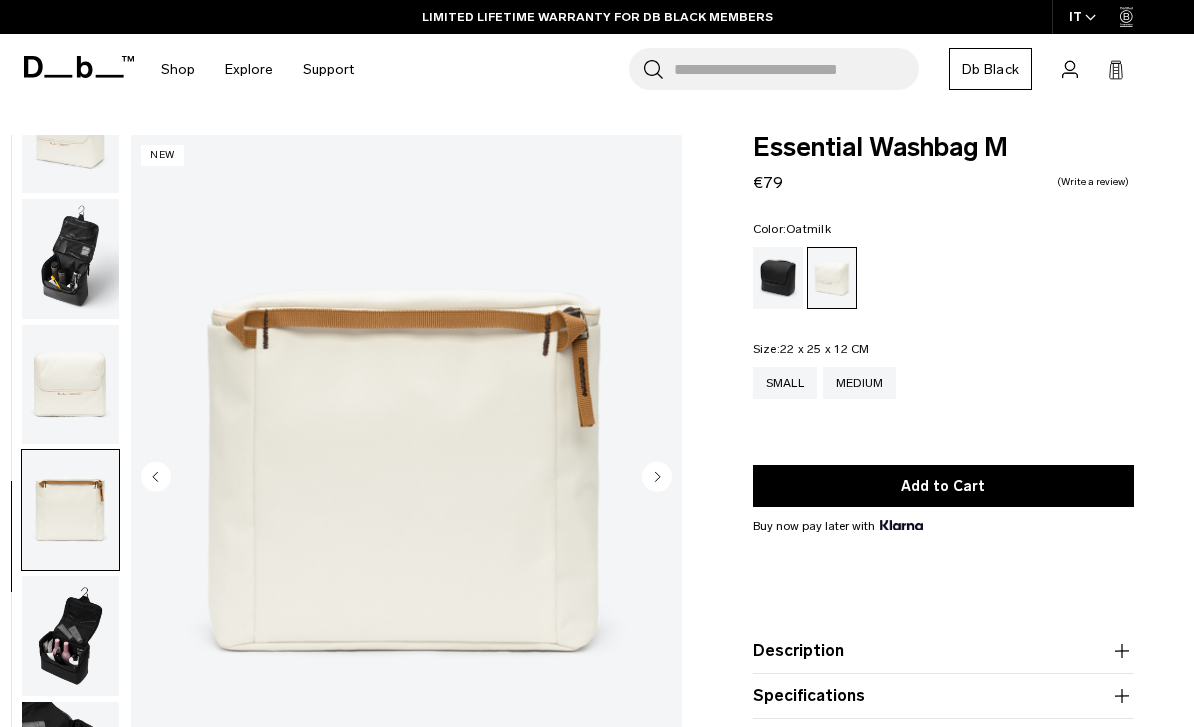 click at bounding box center [70, 636] 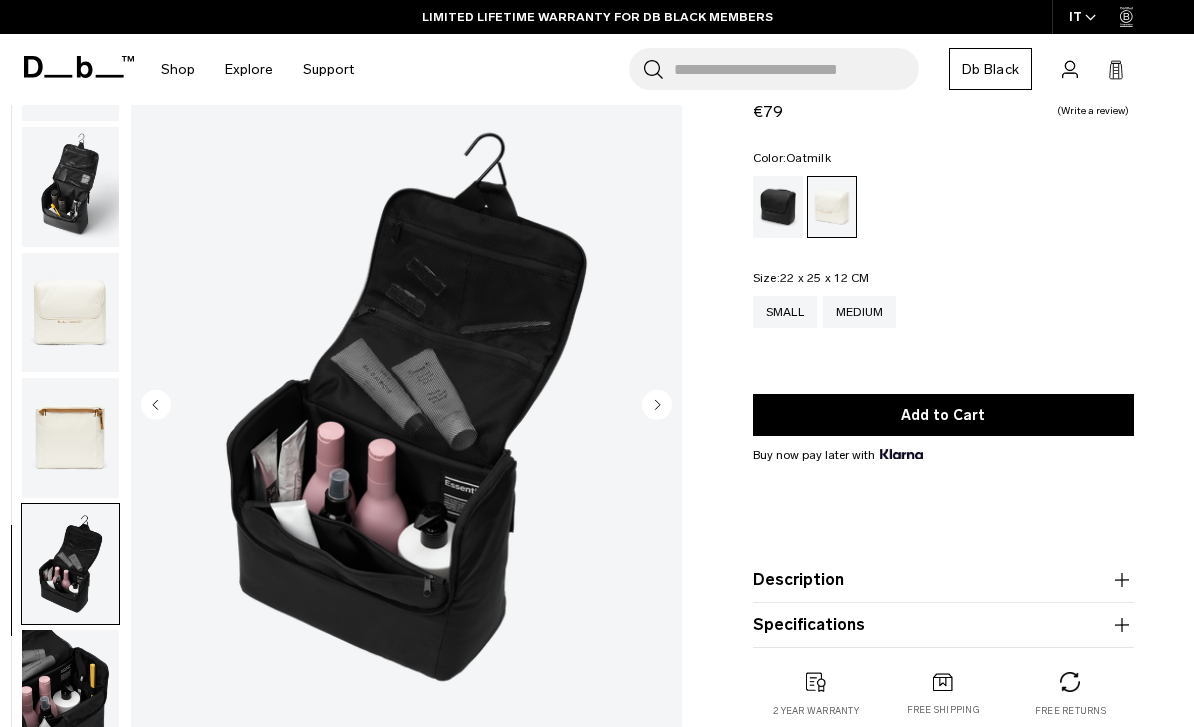 scroll, scrollTop: 77, scrollLeft: 0, axis: vertical 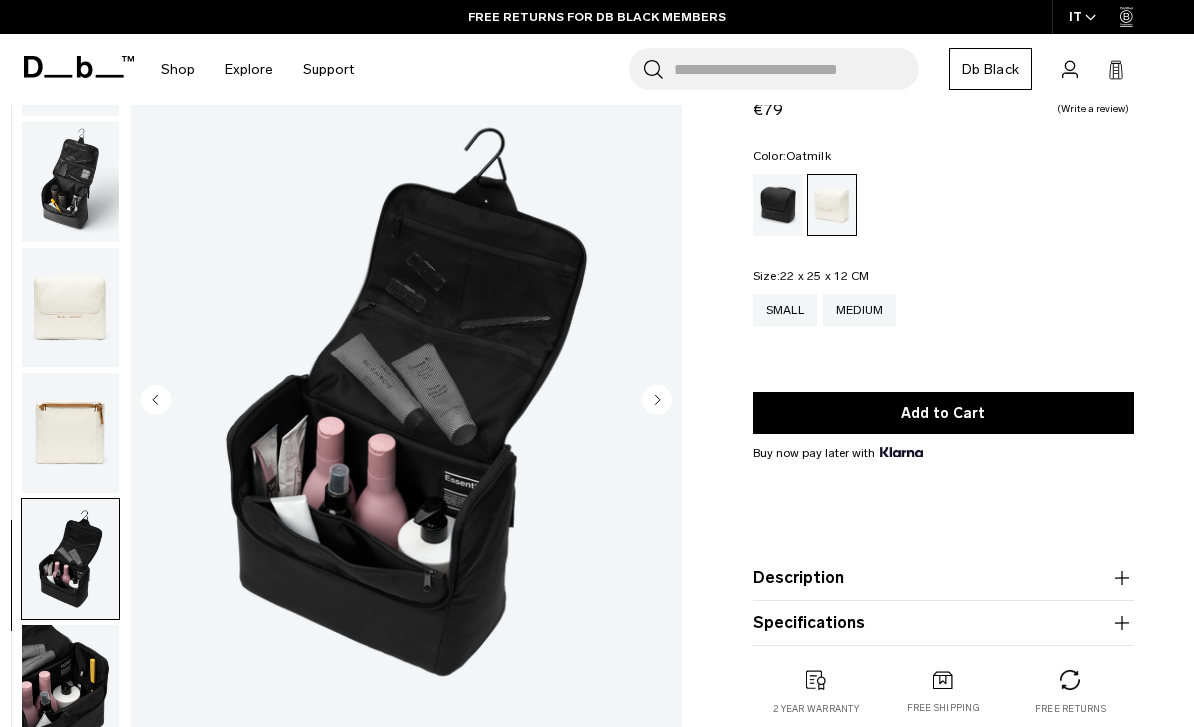 click at bounding box center (70, 685) 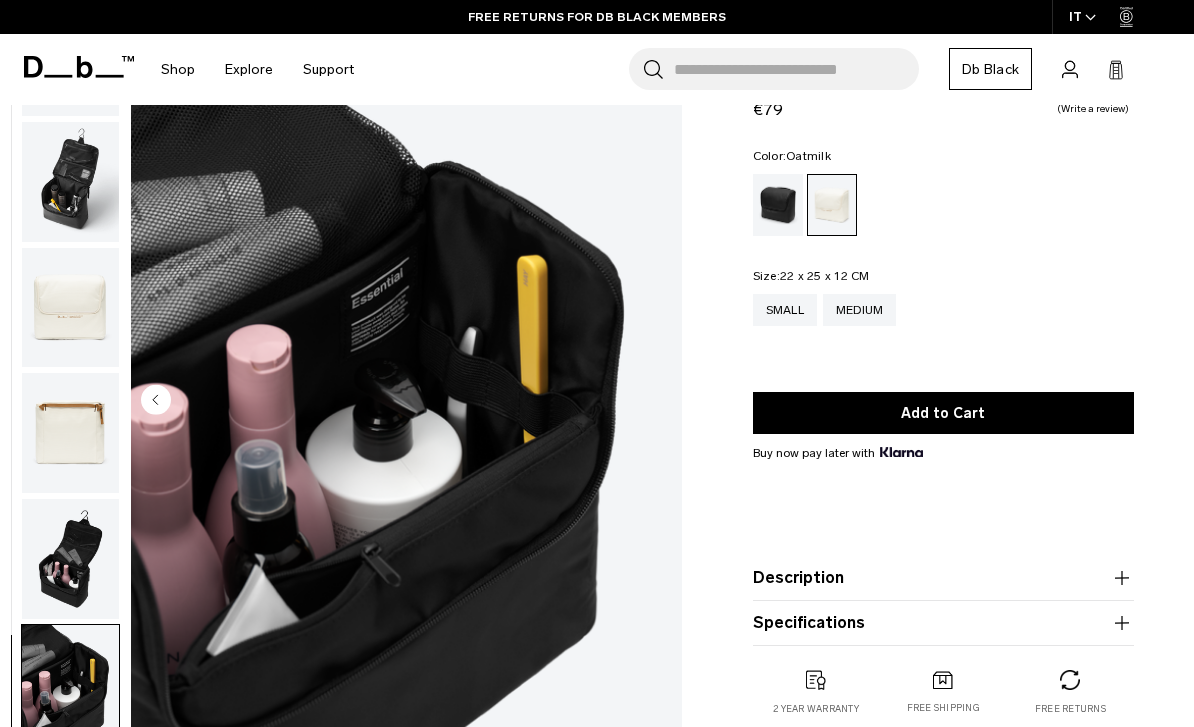 click at bounding box center (70, 559) 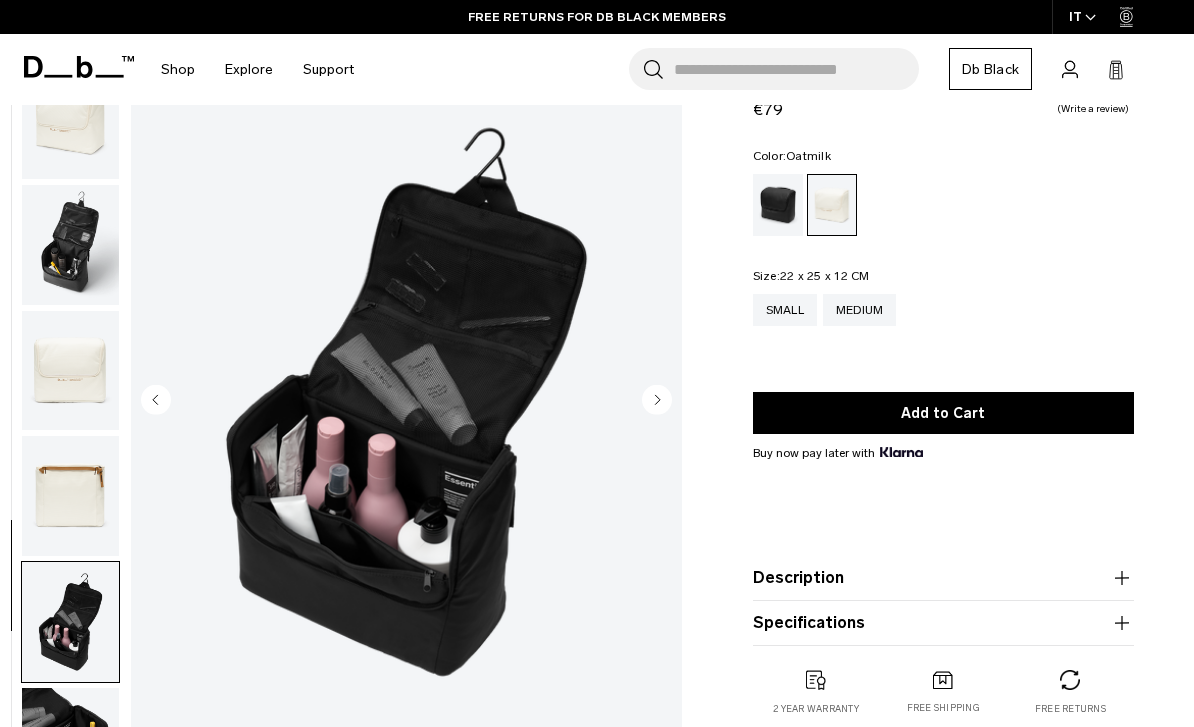 scroll, scrollTop: 0, scrollLeft: 0, axis: both 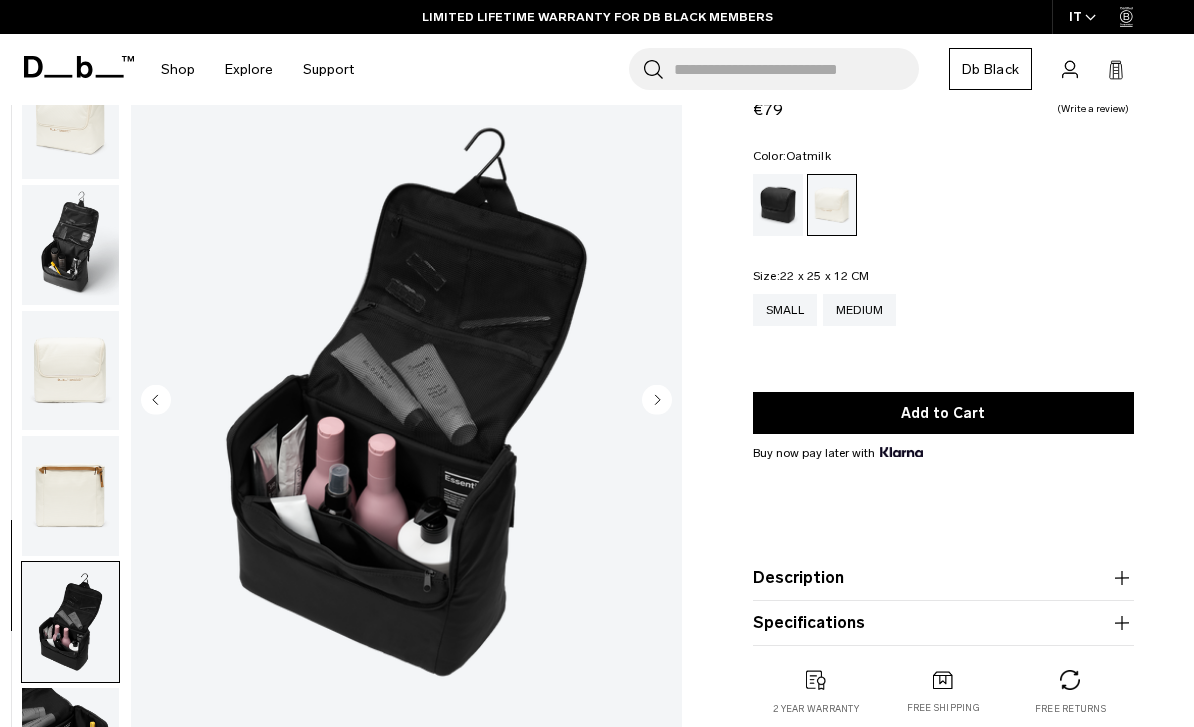 click at bounding box center (70, 622) 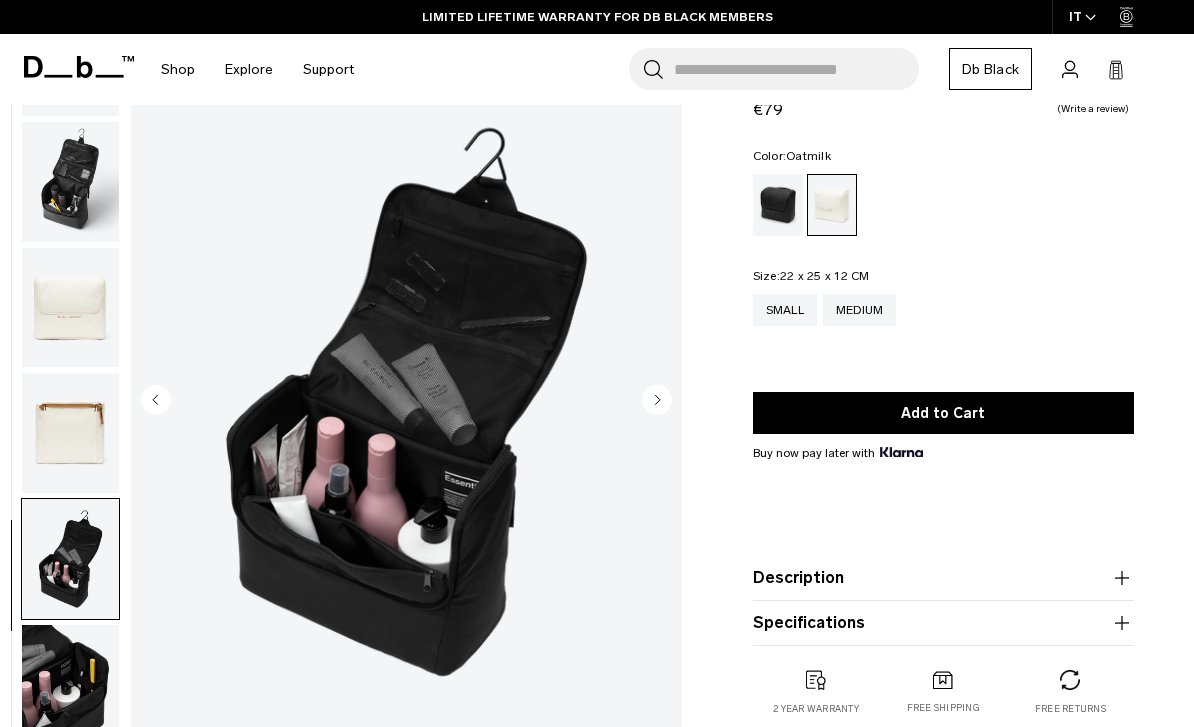 scroll, scrollTop: 72, scrollLeft: 0, axis: vertical 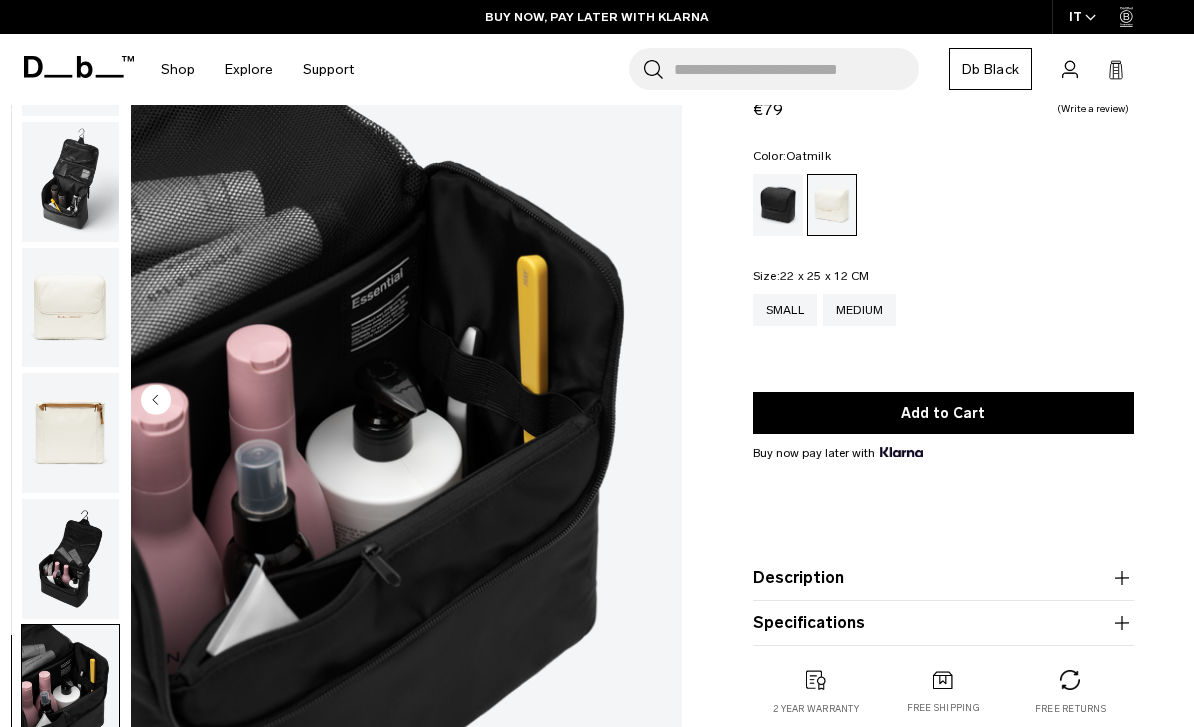 click at bounding box center [70, 559] 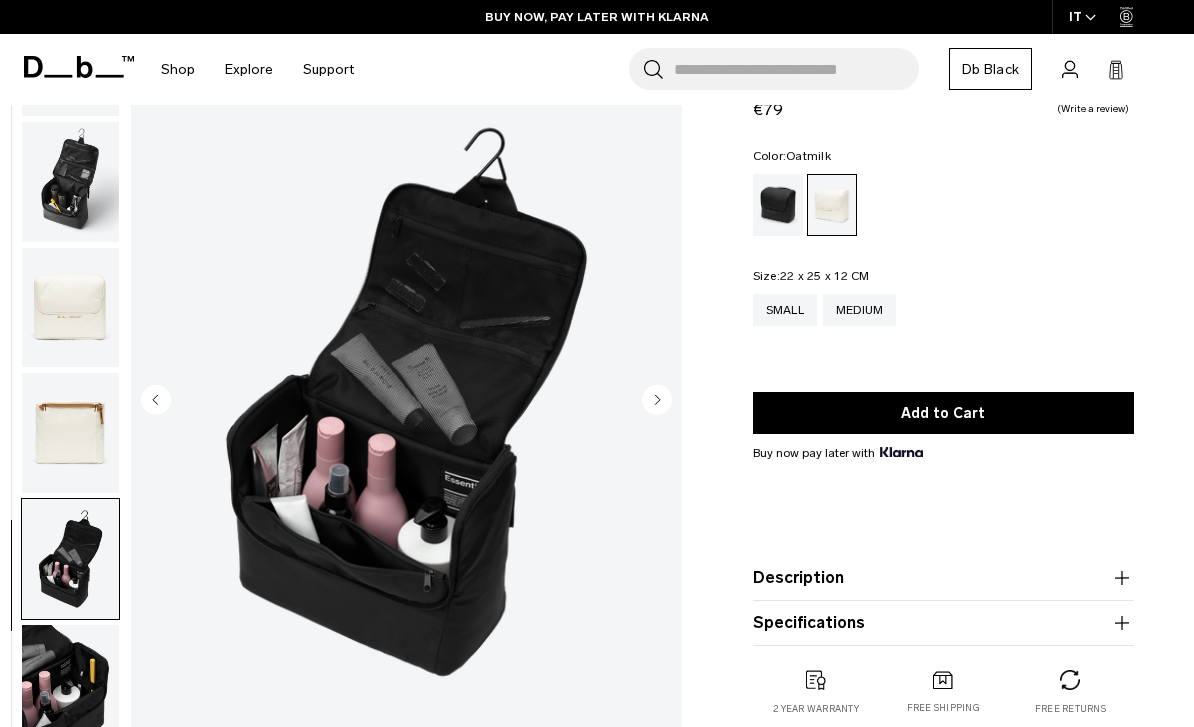 click at bounding box center [70, 433] 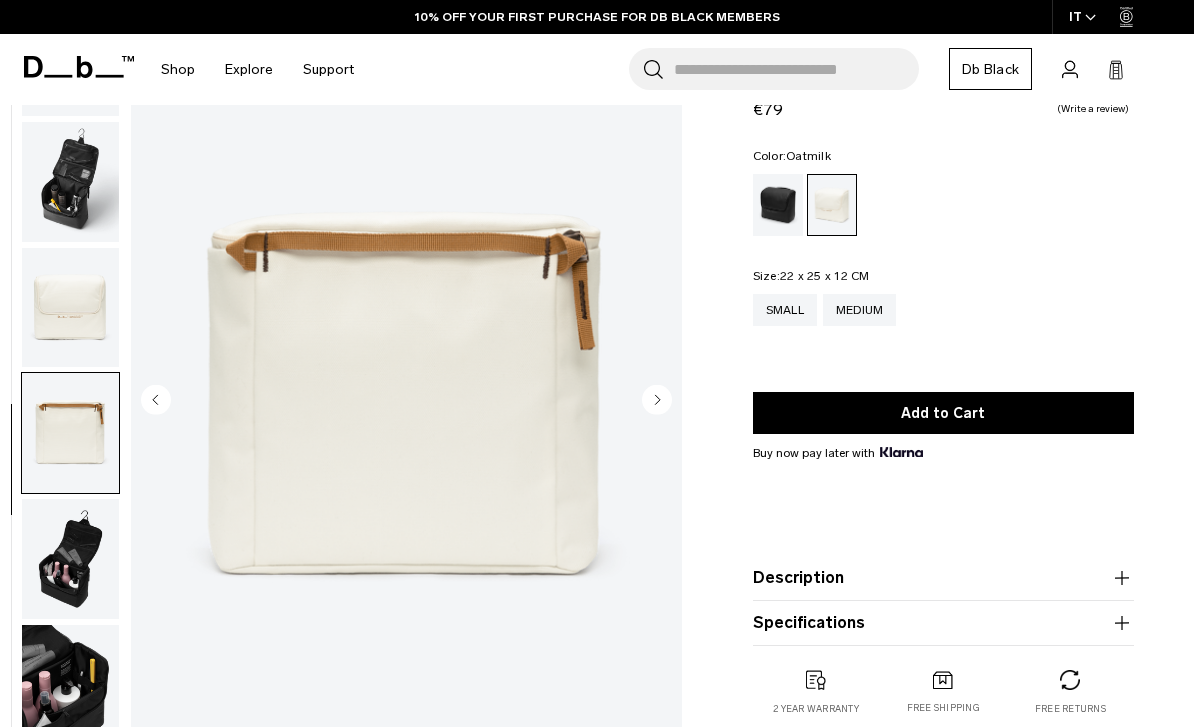 click at bounding box center (70, 308) 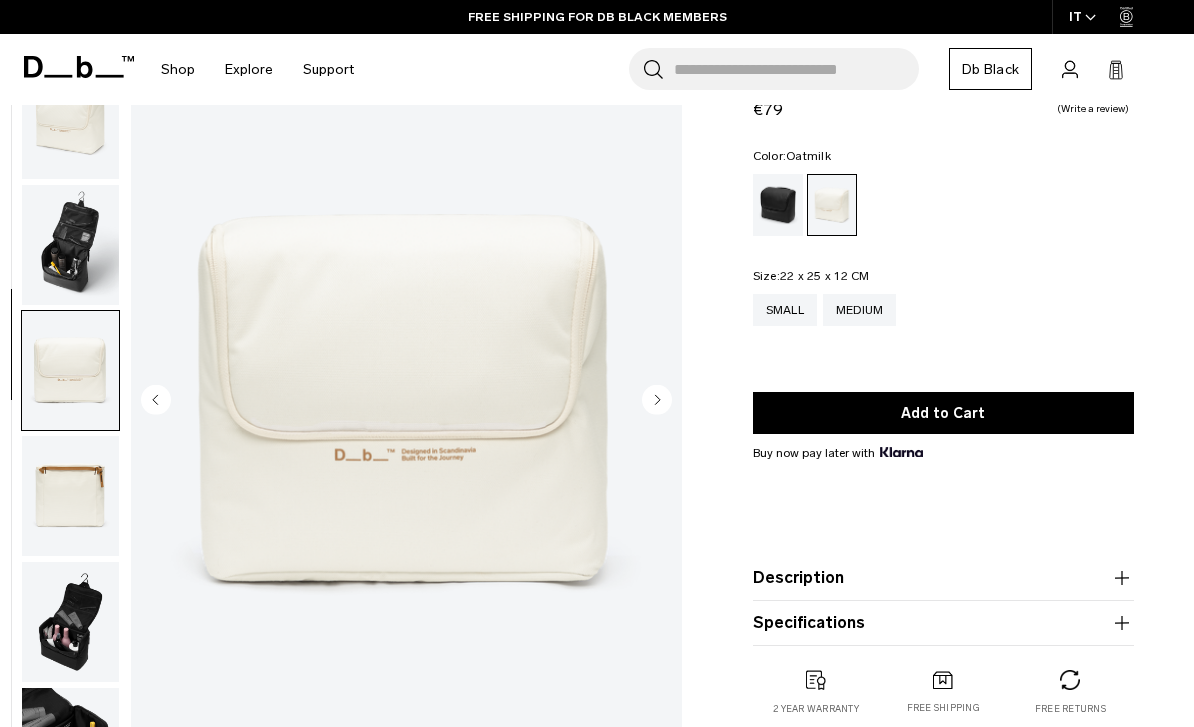 scroll, scrollTop: 0, scrollLeft: 0, axis: both 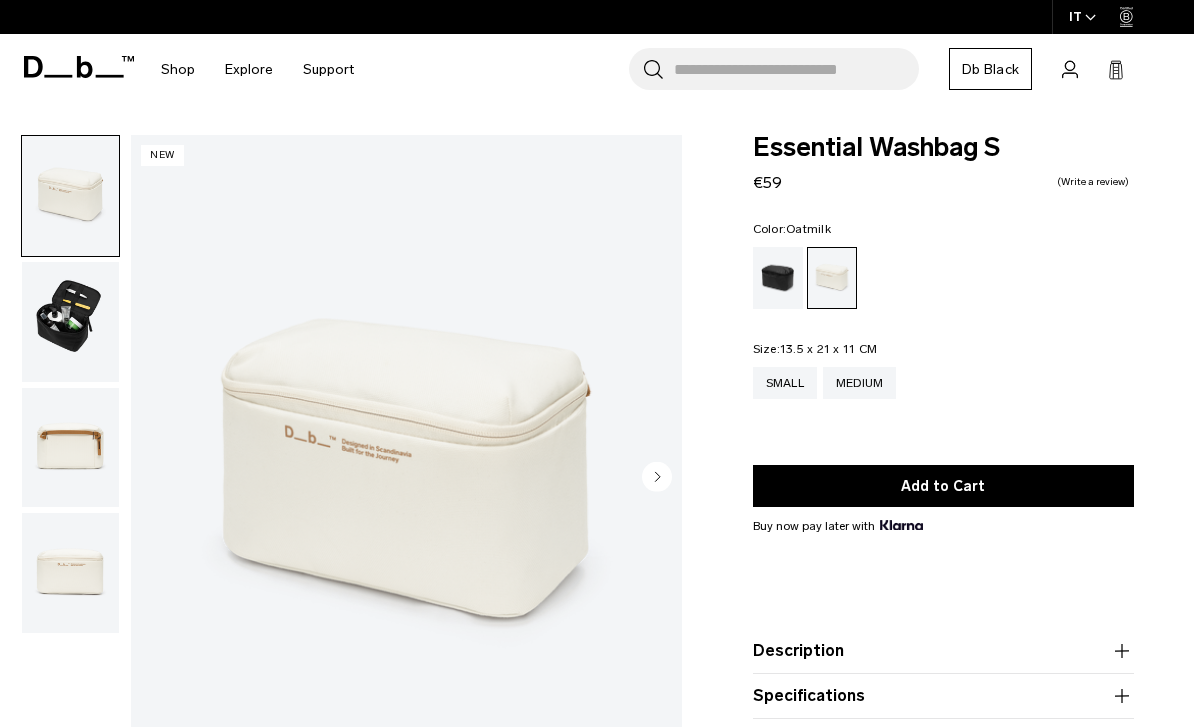 click at bounding box center (70, 322) 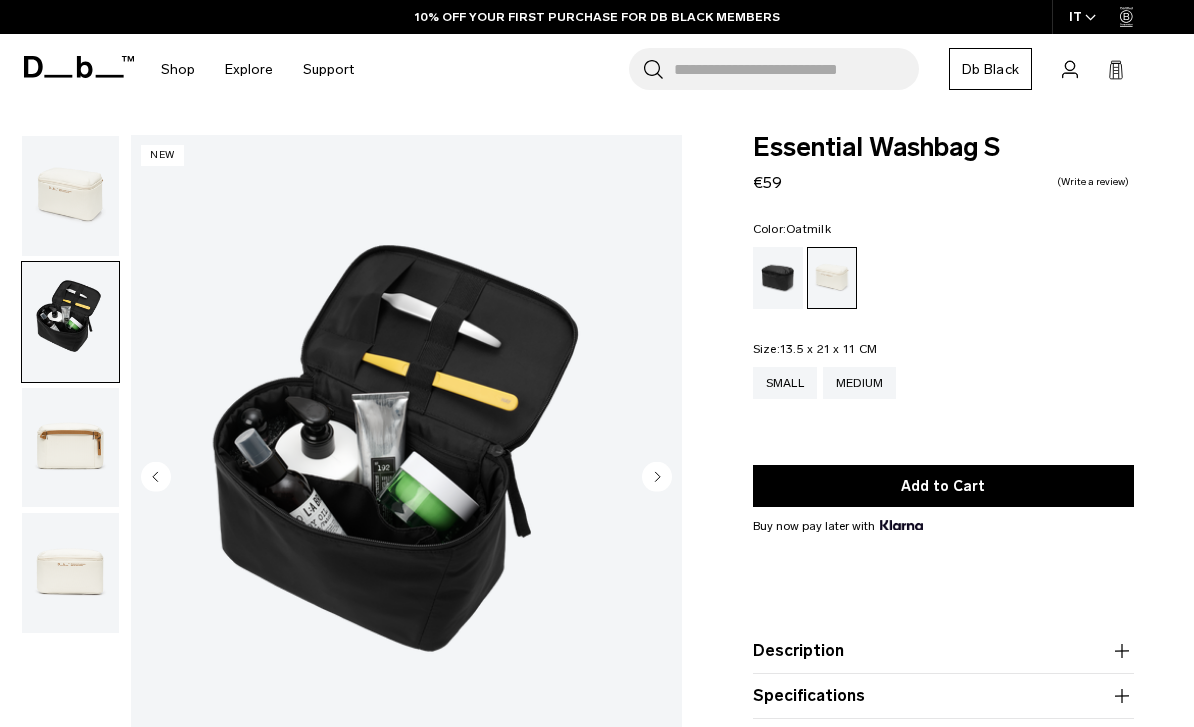 click at bounding box center [70, 448] 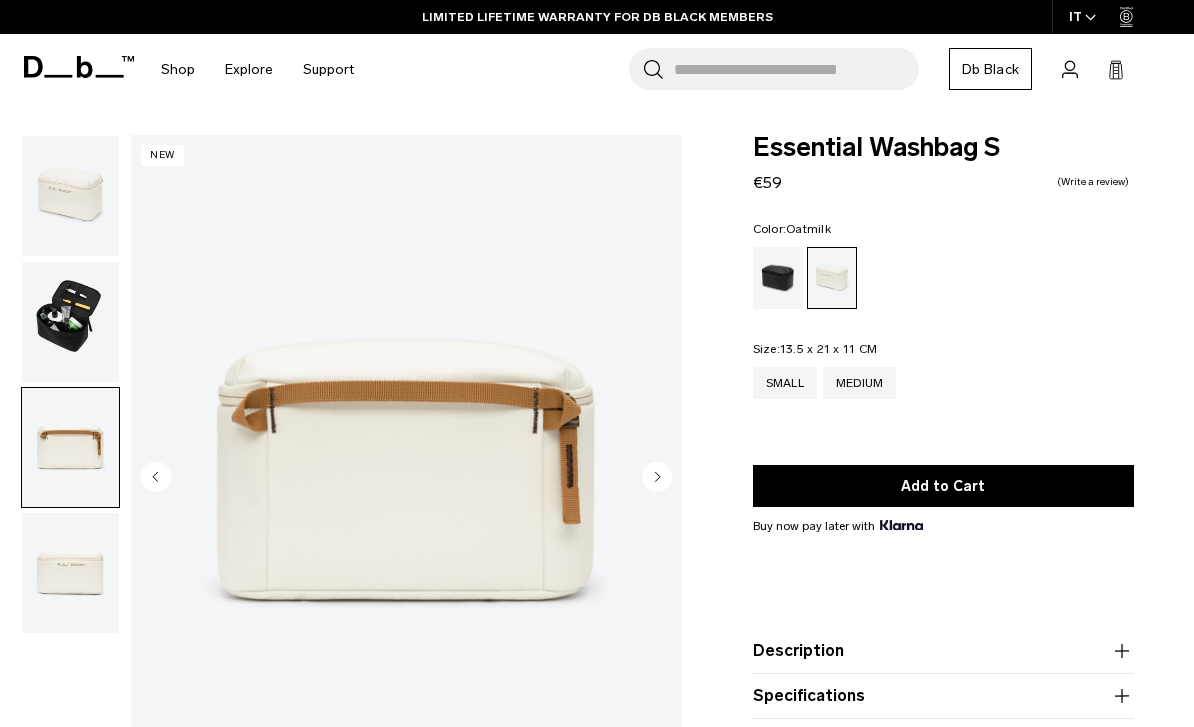 click on "Medium" at bounding box center [860, 383] 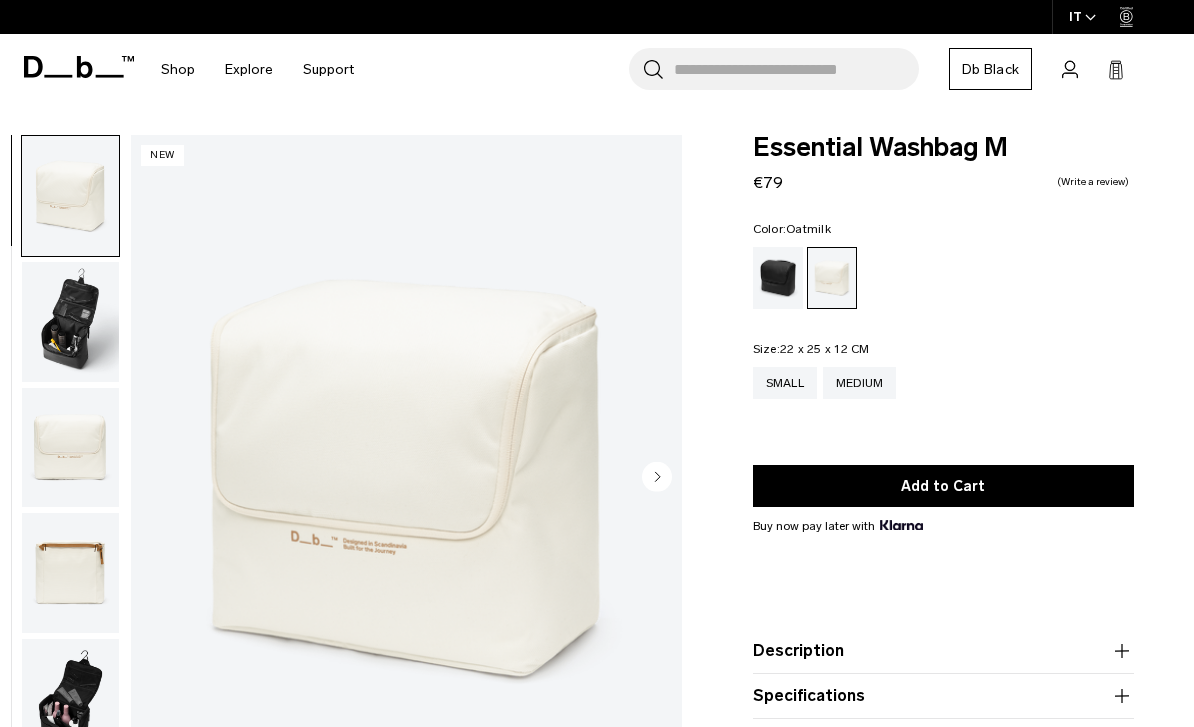 scroll, scrollTop: 0, scrollLeft: 0, axis: both 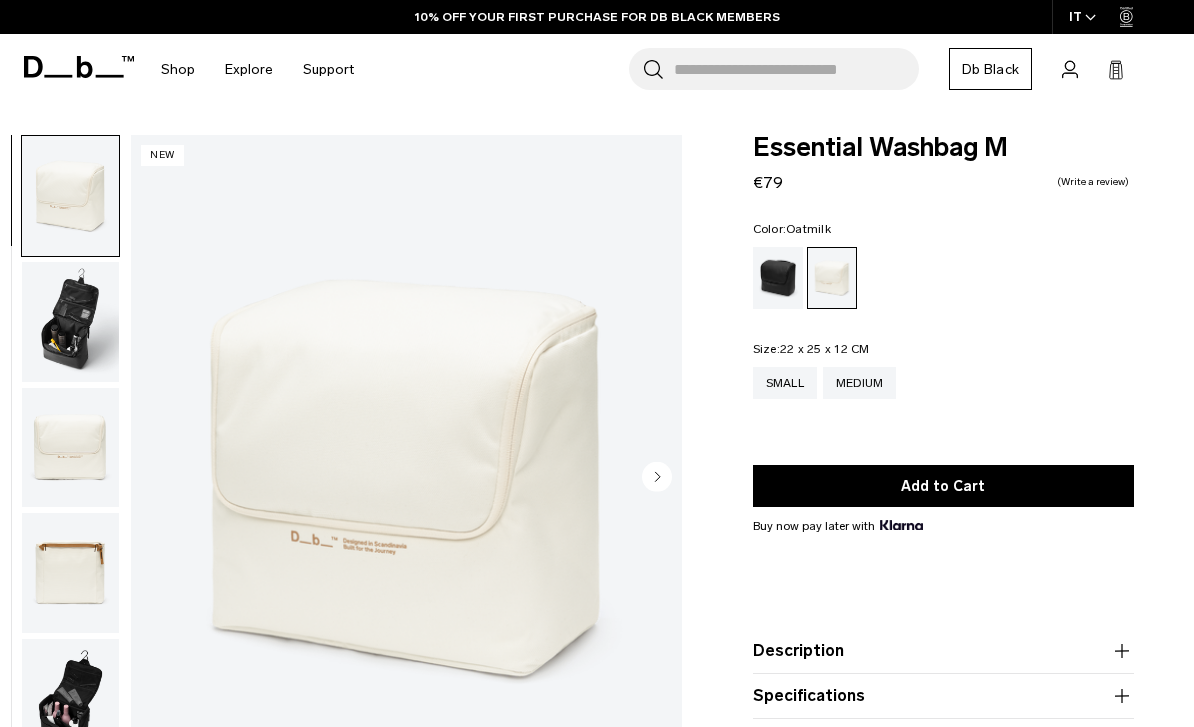 click at bounding box center (70, 322) 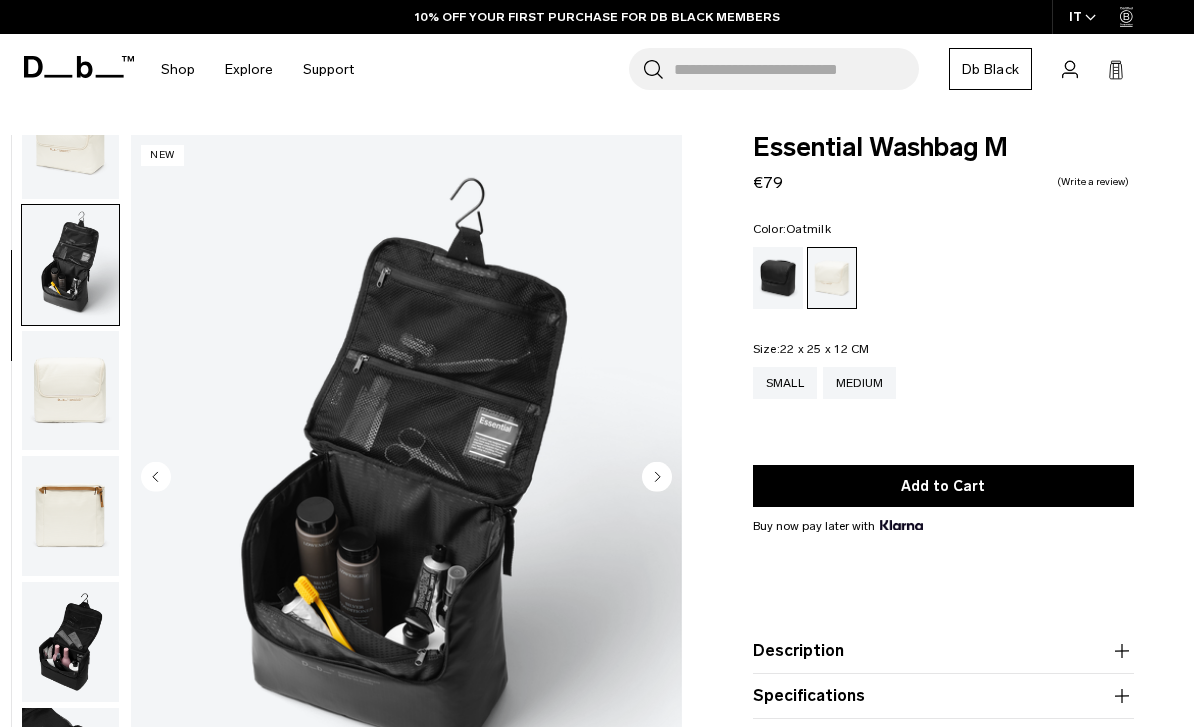 scroll, scrollTop: 72, scrollLeft: 0, axis: vertical 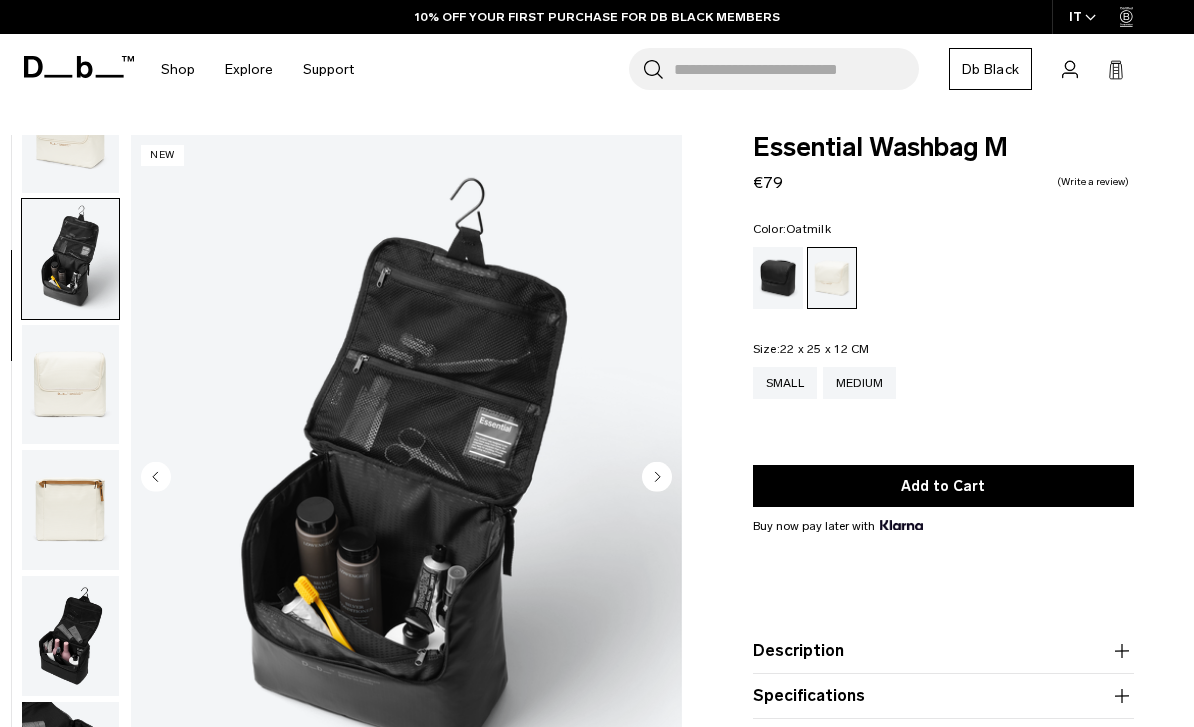 click on "Add to Cart" at bounding box center (943, 486) 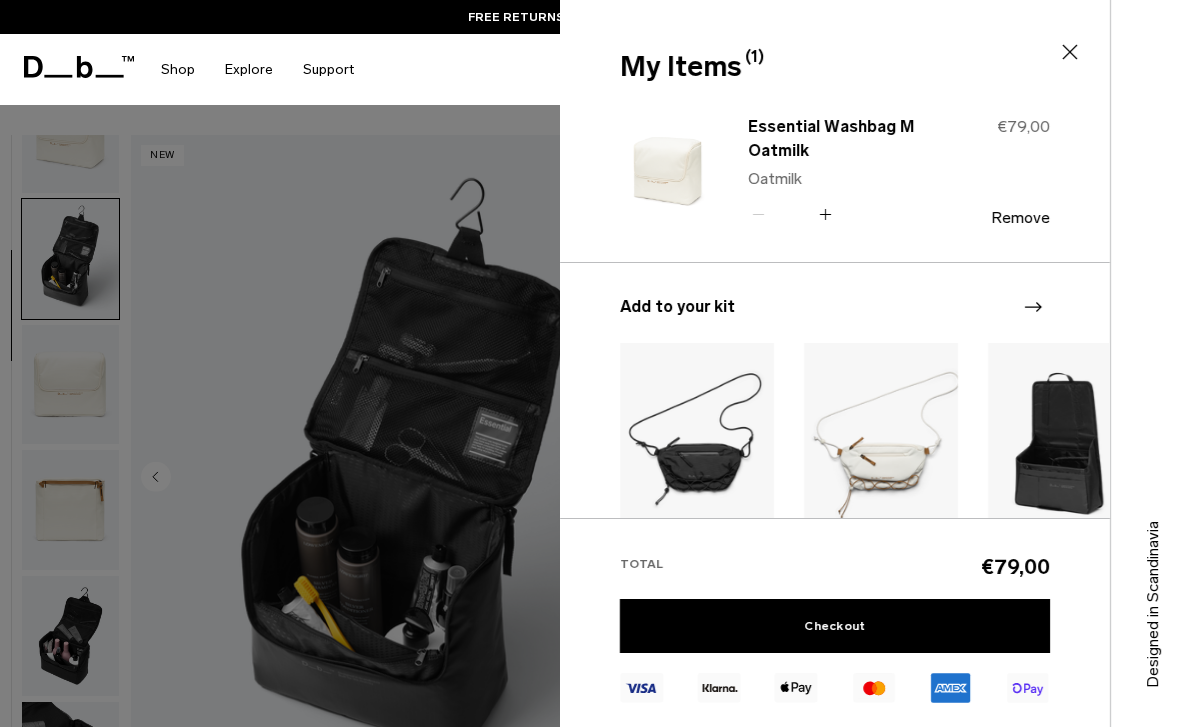 click at bounding box center [597, 363] 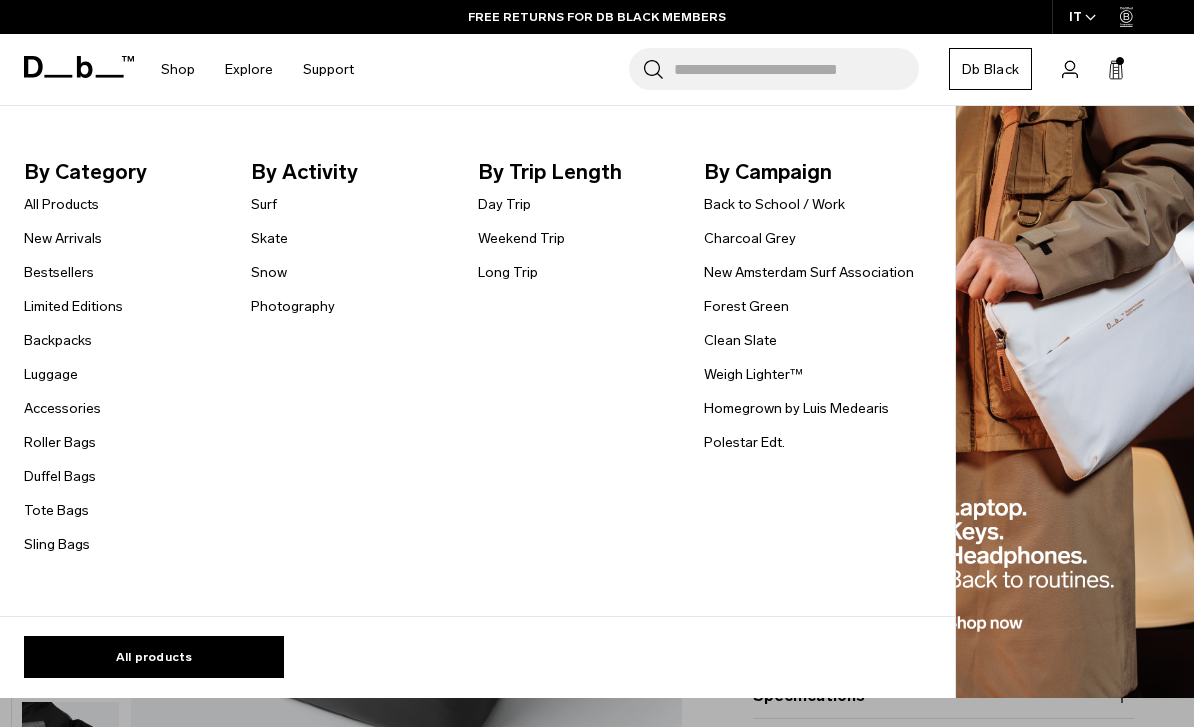 click on "All Products" at bounding box center (61, 204) 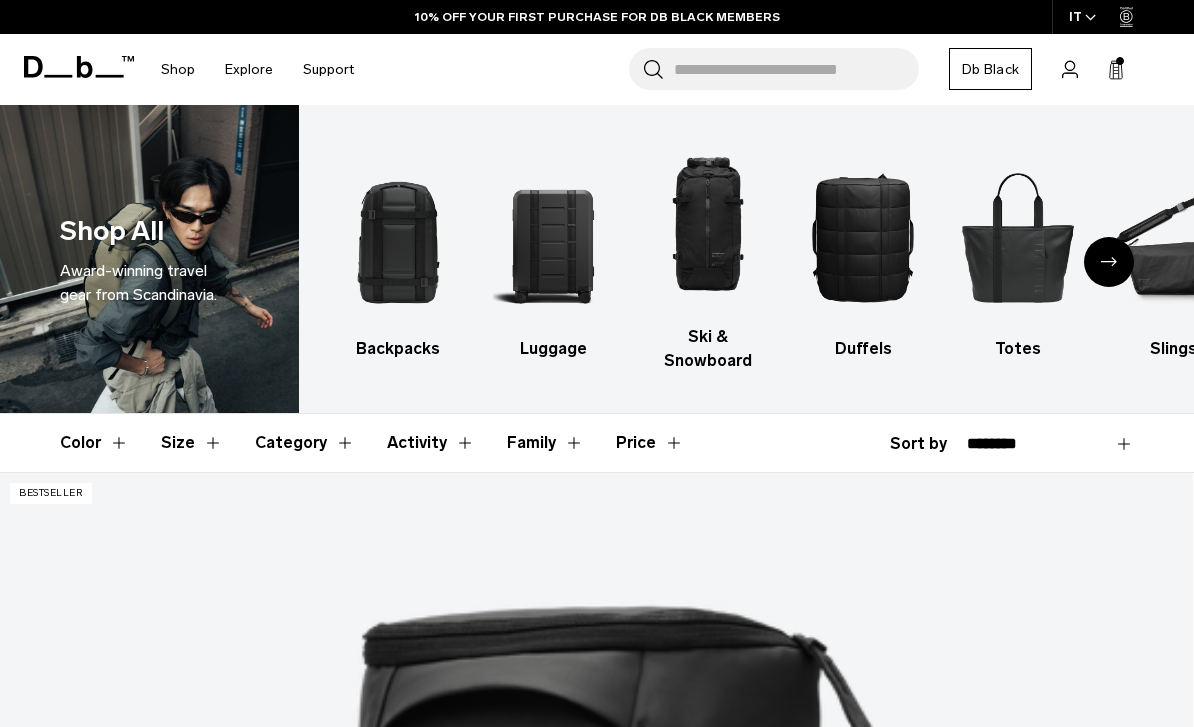 scroll, scrollTop: 0, scrollLeft: 0, axis: both 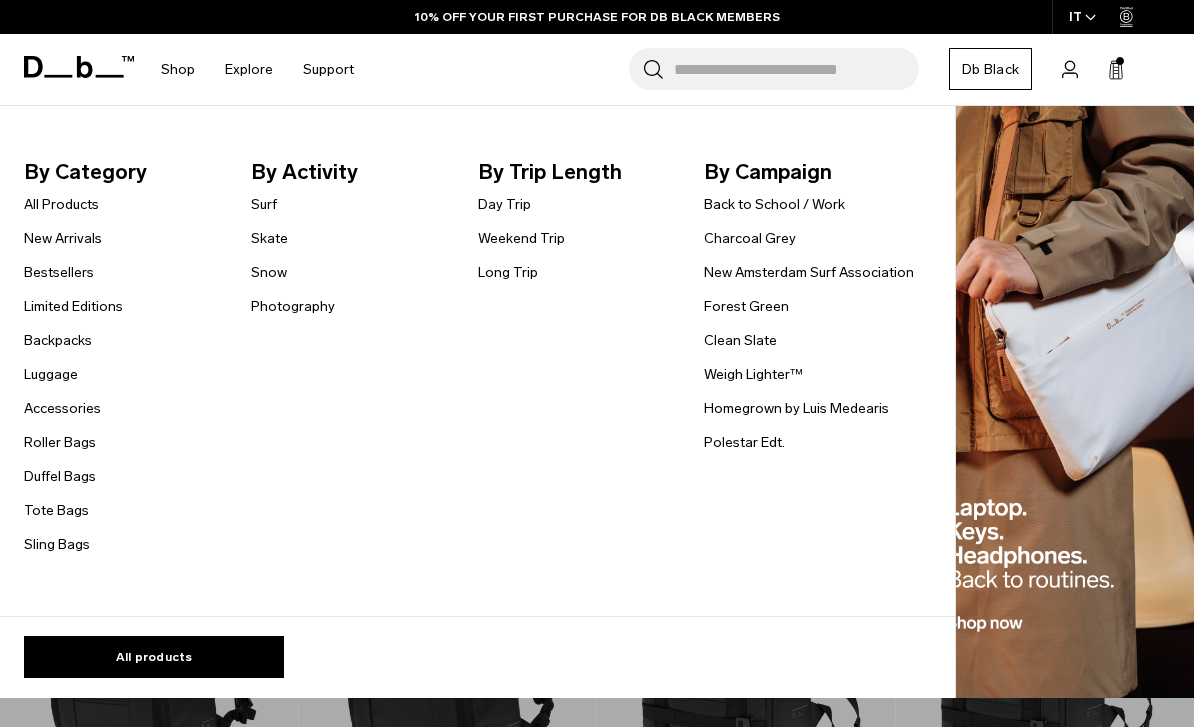 click on "New Arrivals" at bounding box center [63, 238] 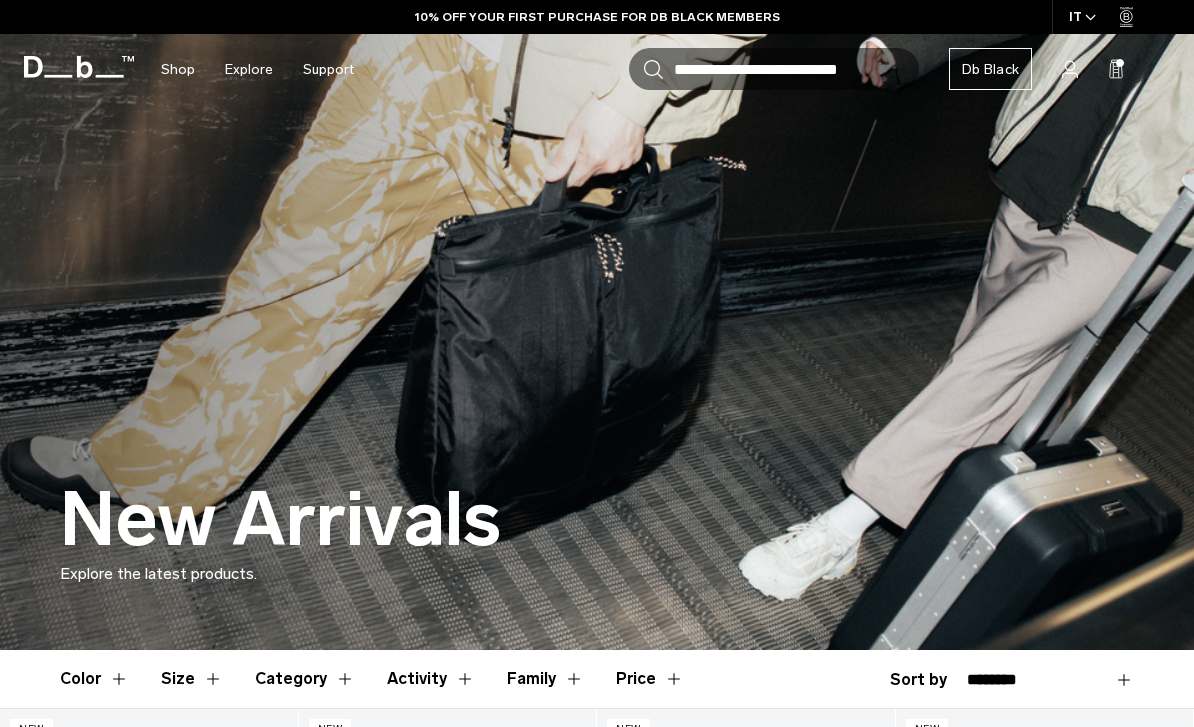 scroll, scrollTop: 591, scrollLeft: 0, axis: vertical 